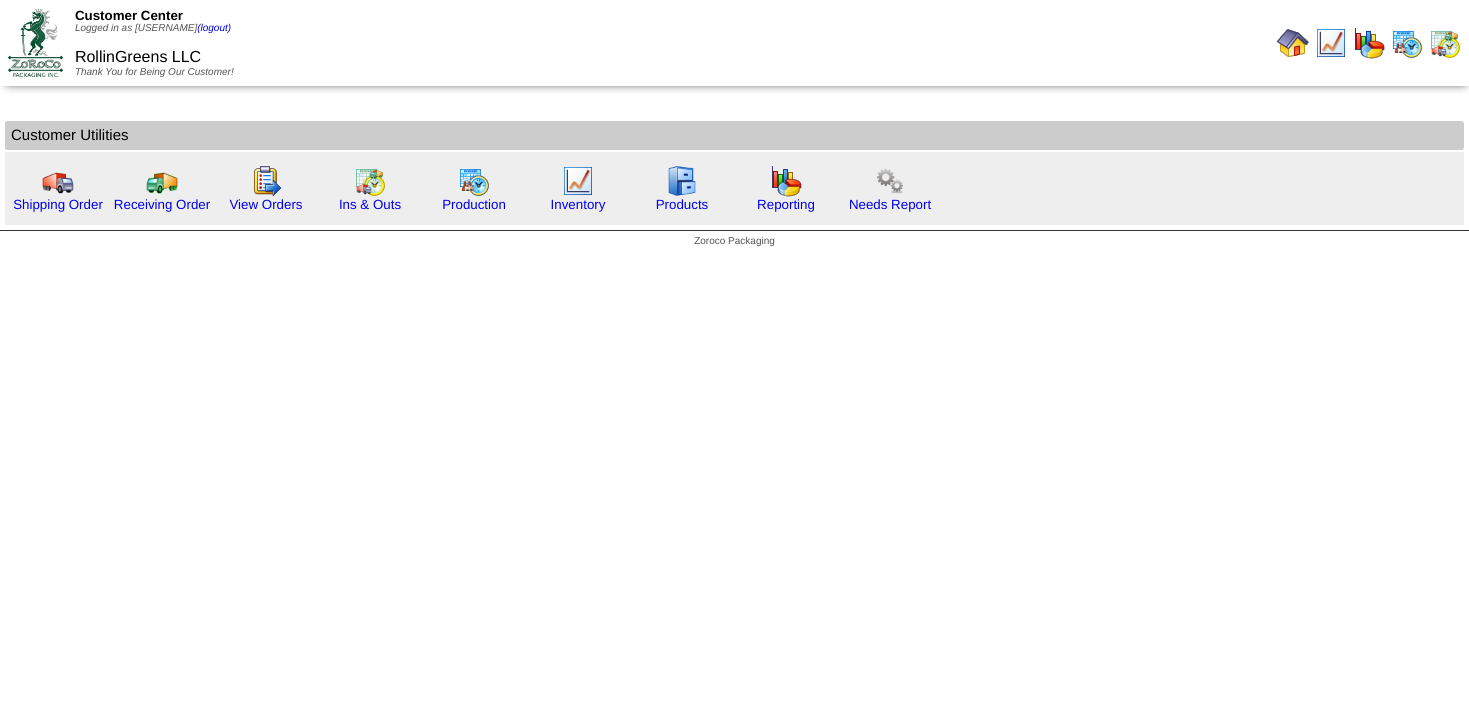 scroll, scrollTop: 0, scrollLeft: 0, axis: both 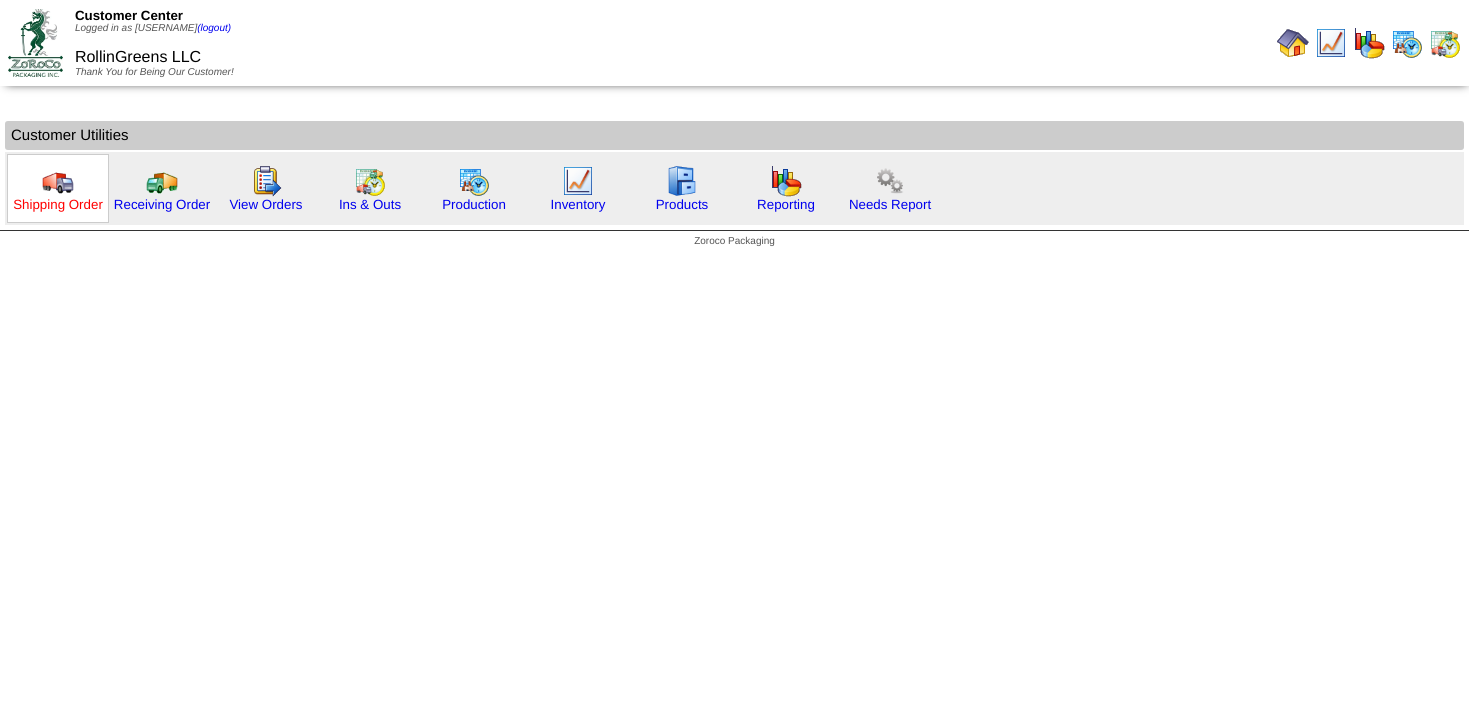 click on "Shipping Order" at bounding box center (58, 204) 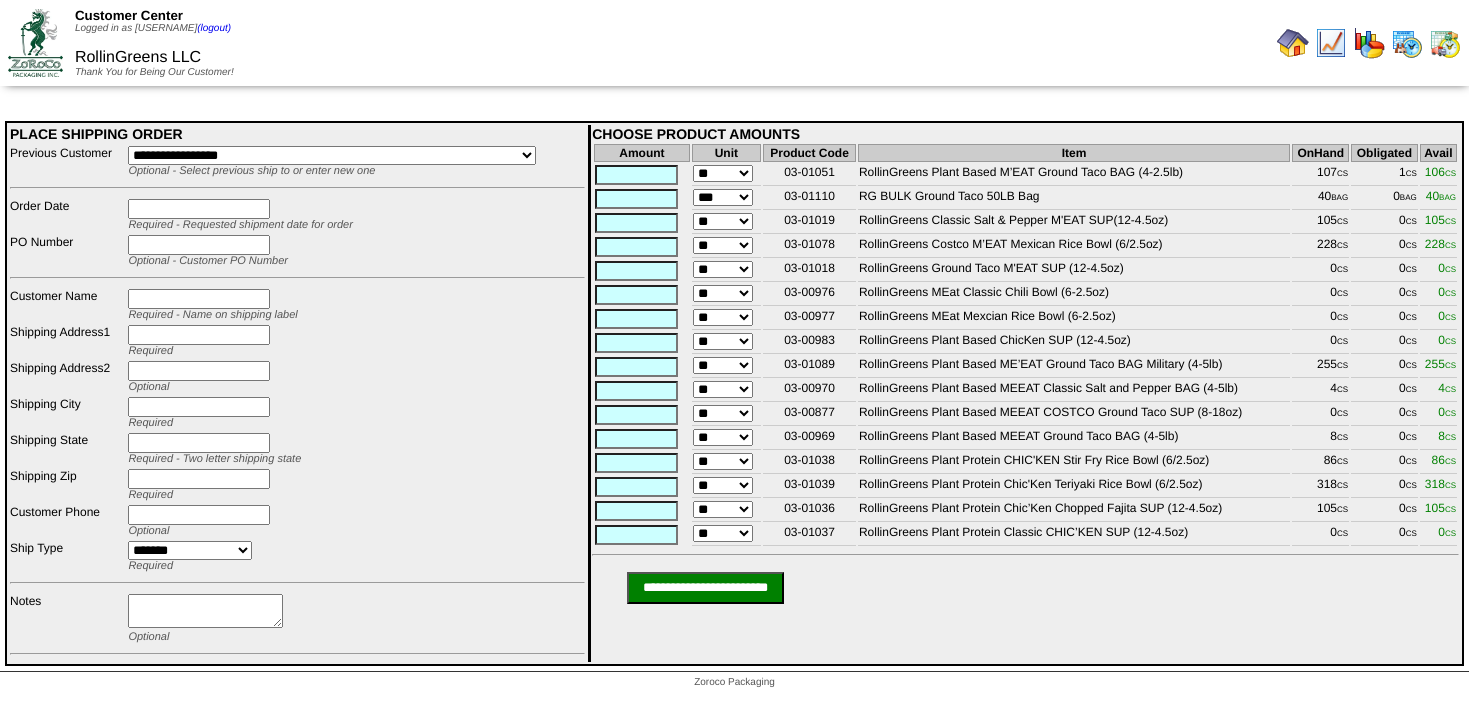 scroll, scrollTop: 0, scrollLeft: 0, axis: both 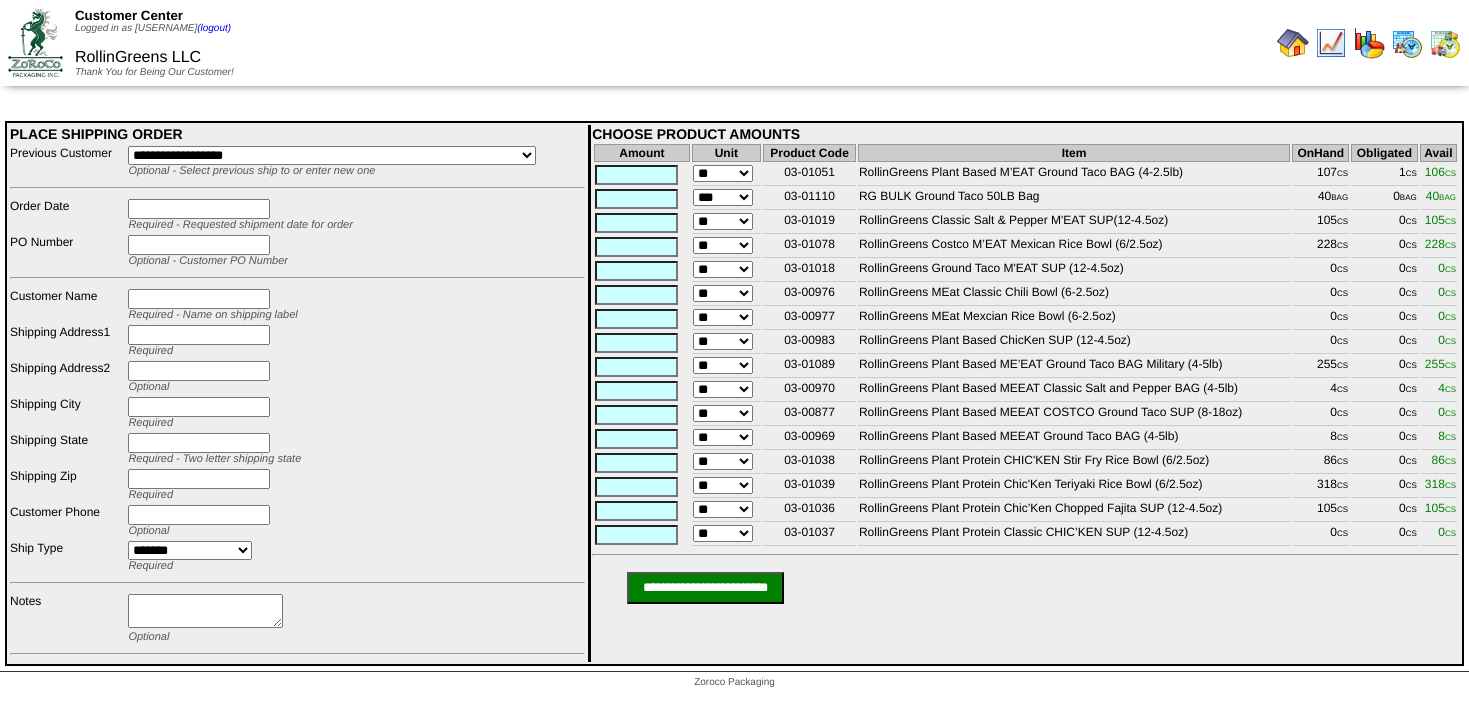 type on "****" 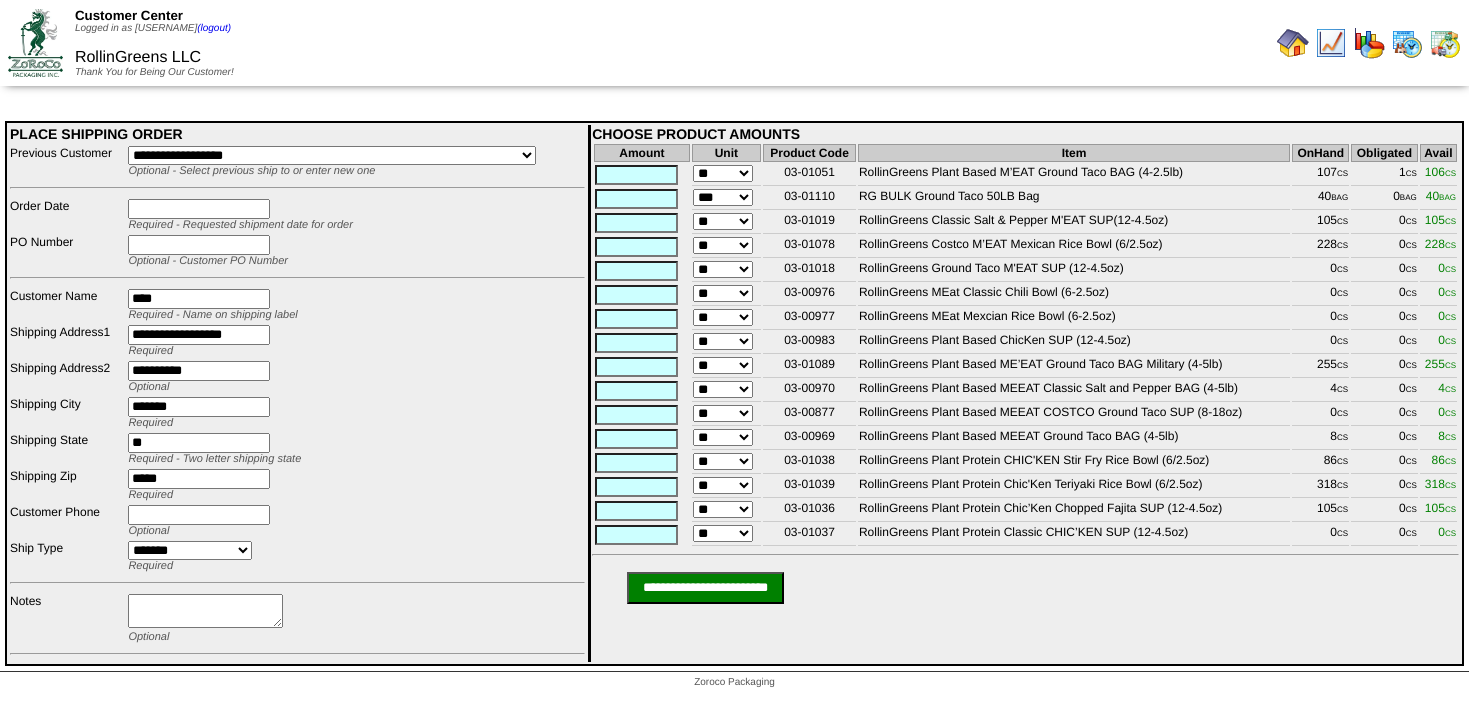 click at bounding box center (199, 209) 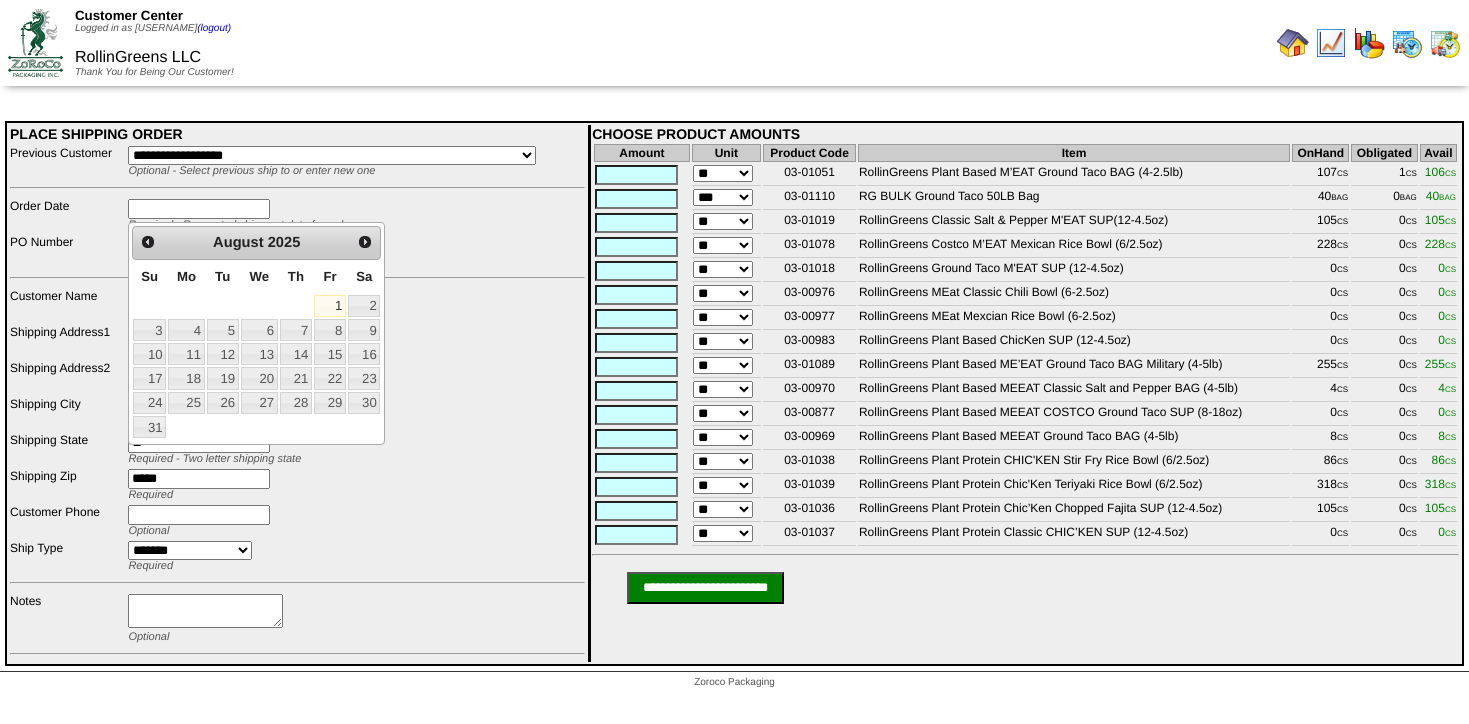click on "Fr" at bounding box center [330, 276] 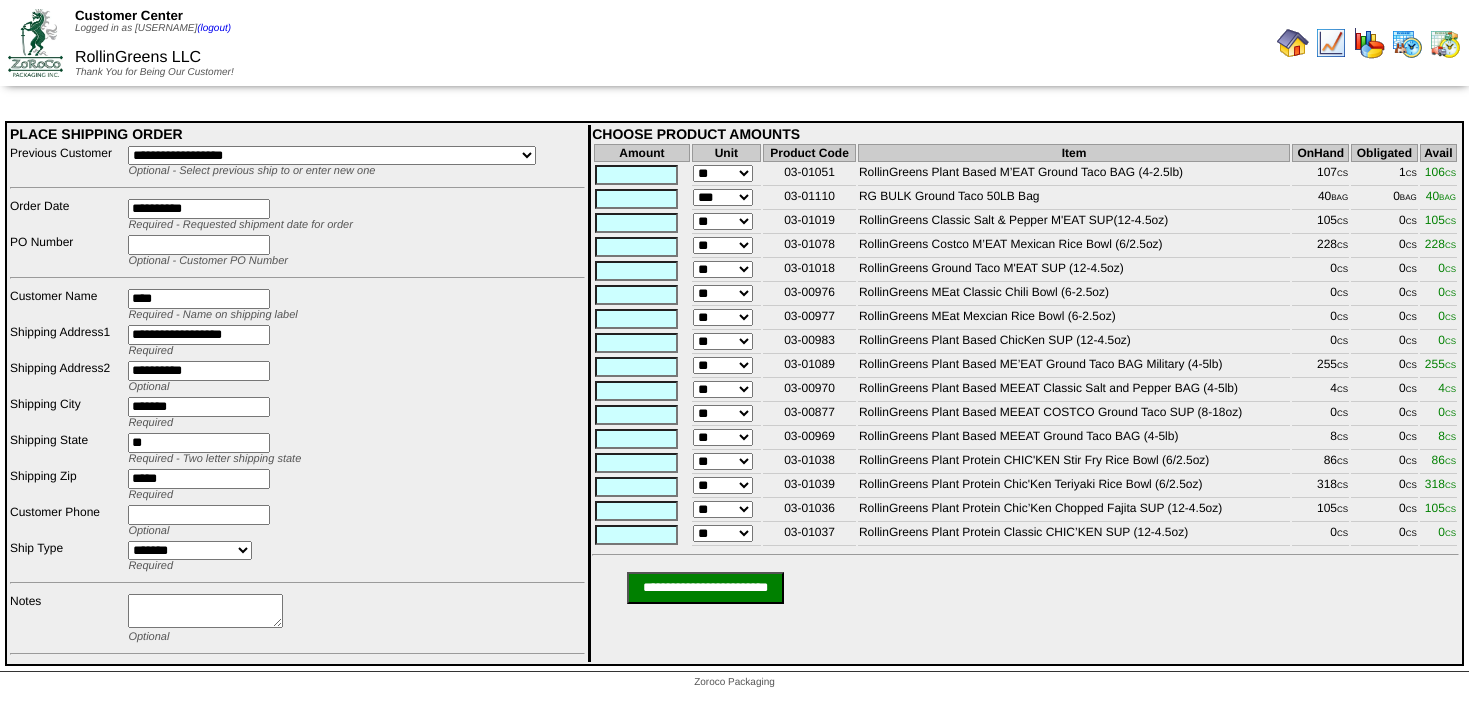 click at bounding box center (199, 245) 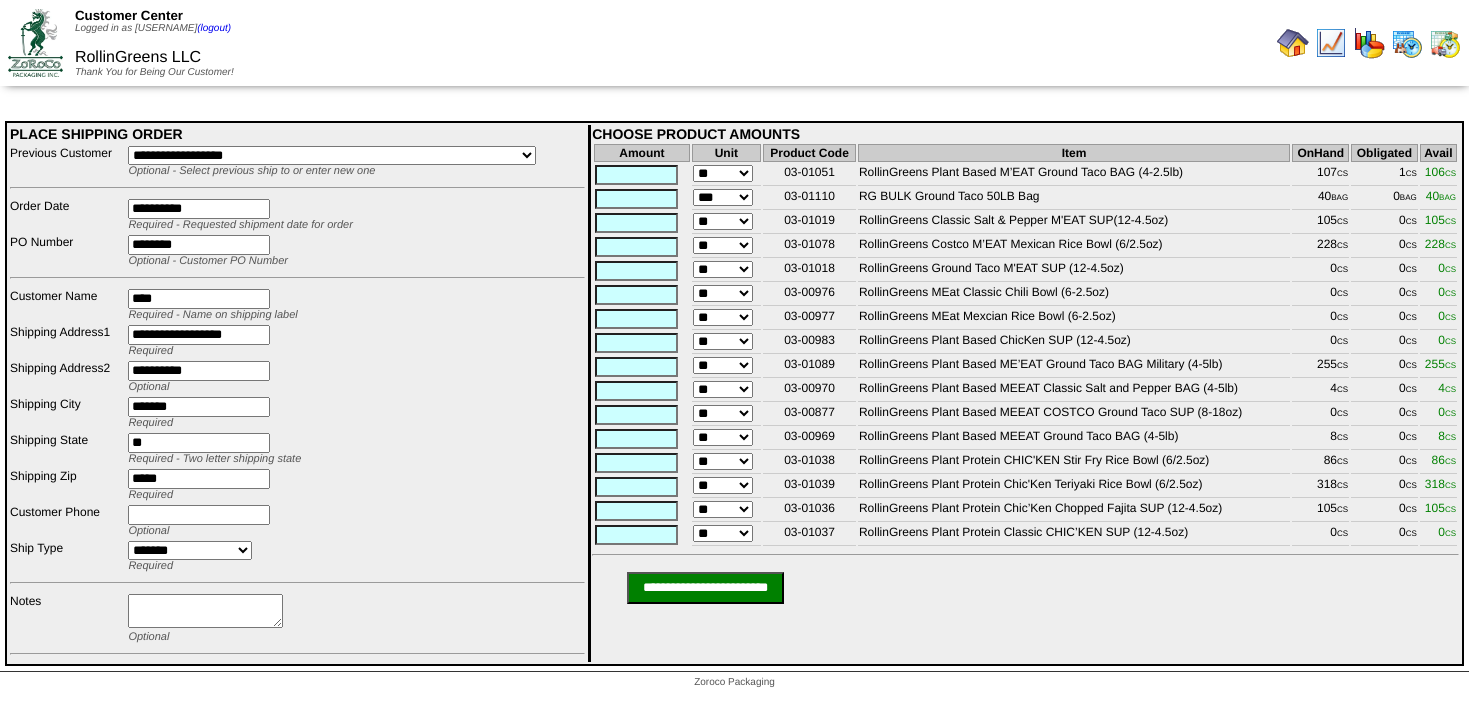 type on "********" 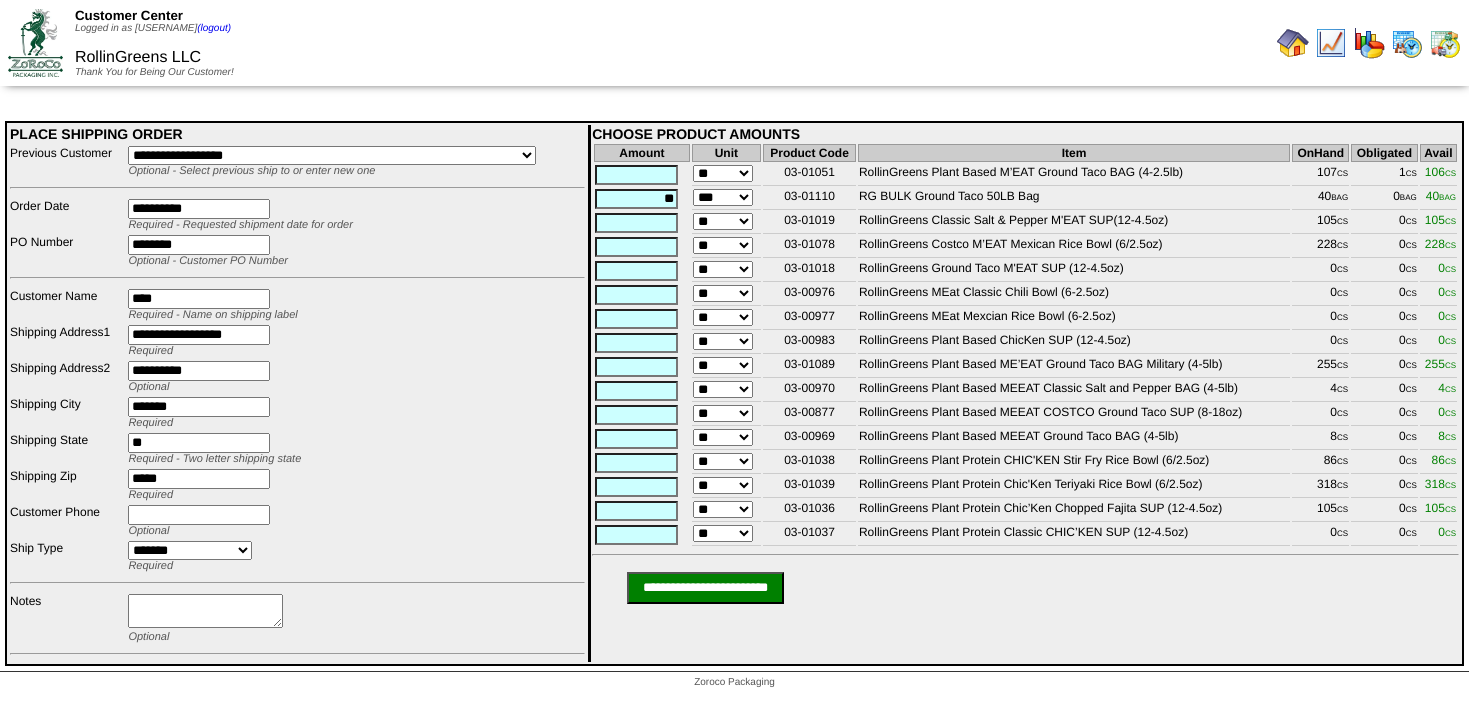 drag, startPoint x: 654, startPoint y: 202, endPoint x: 666, endPoint y: 202, distance: 12 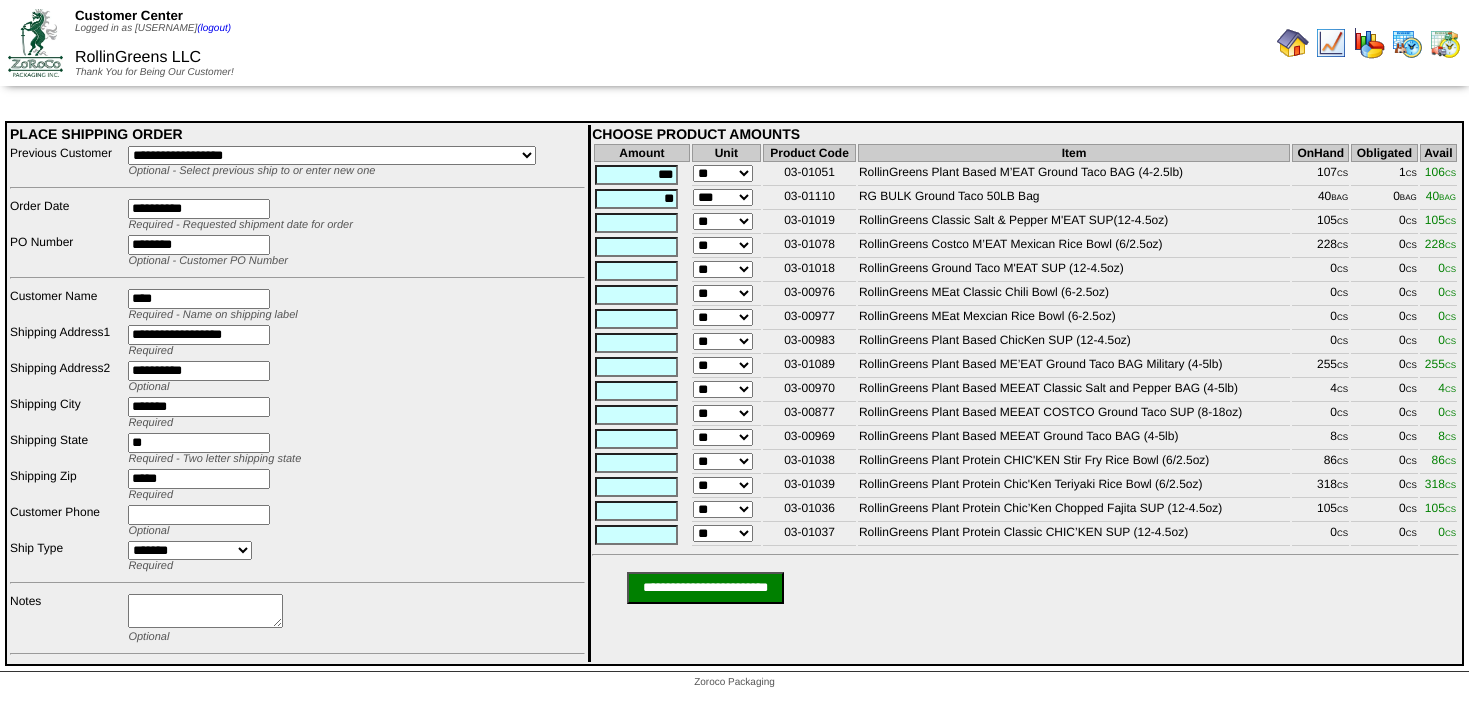 type on "***" 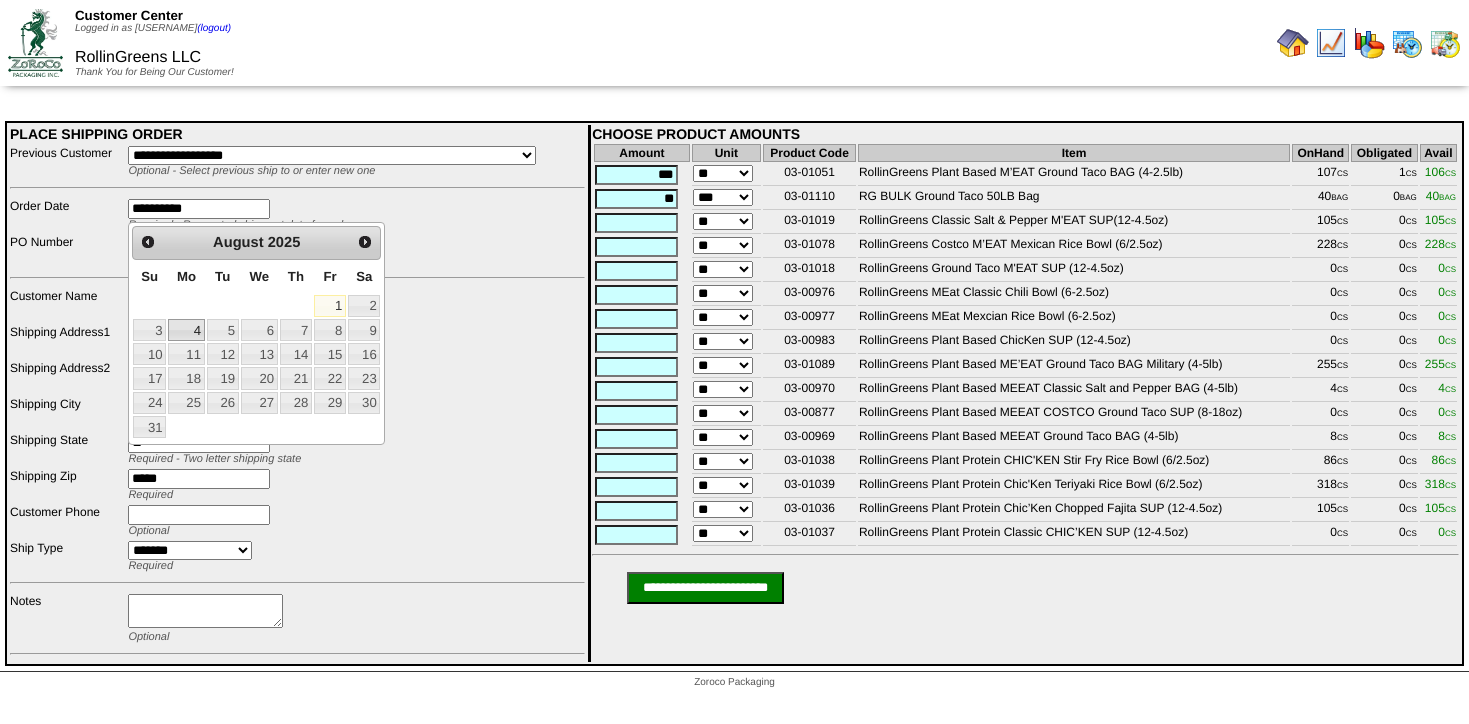 click on "3" at bounding box center [149, 330] 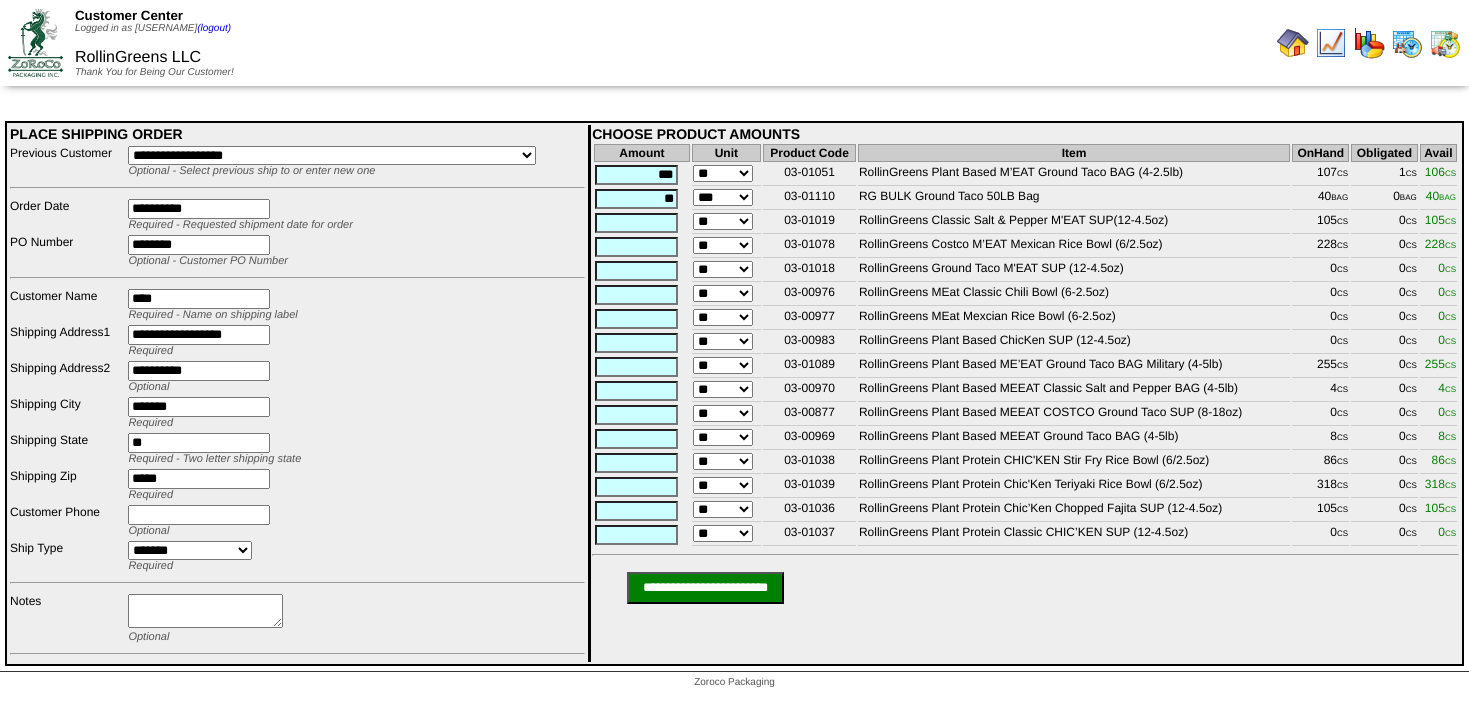 click on "**********" at bounding box center [705, 588] 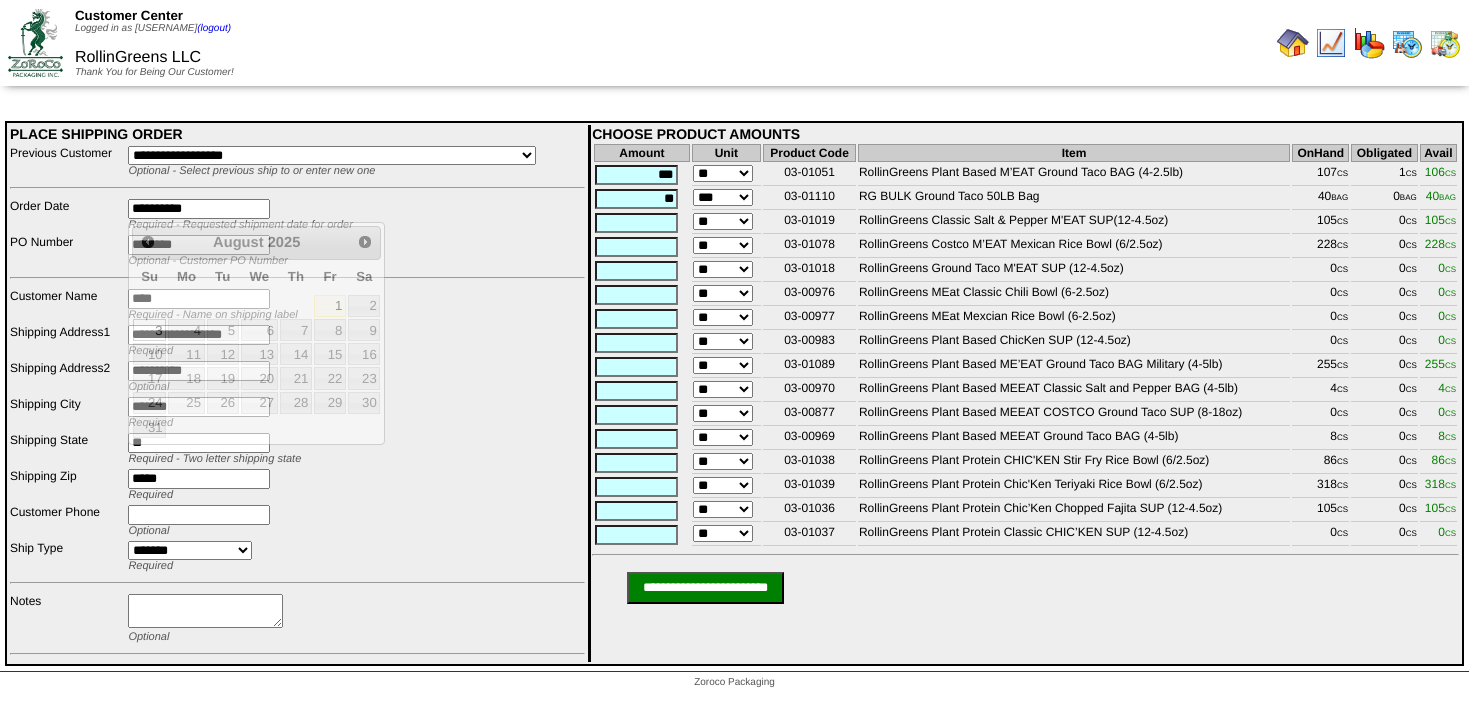 click on "**********" at bounding box center [199, 209] 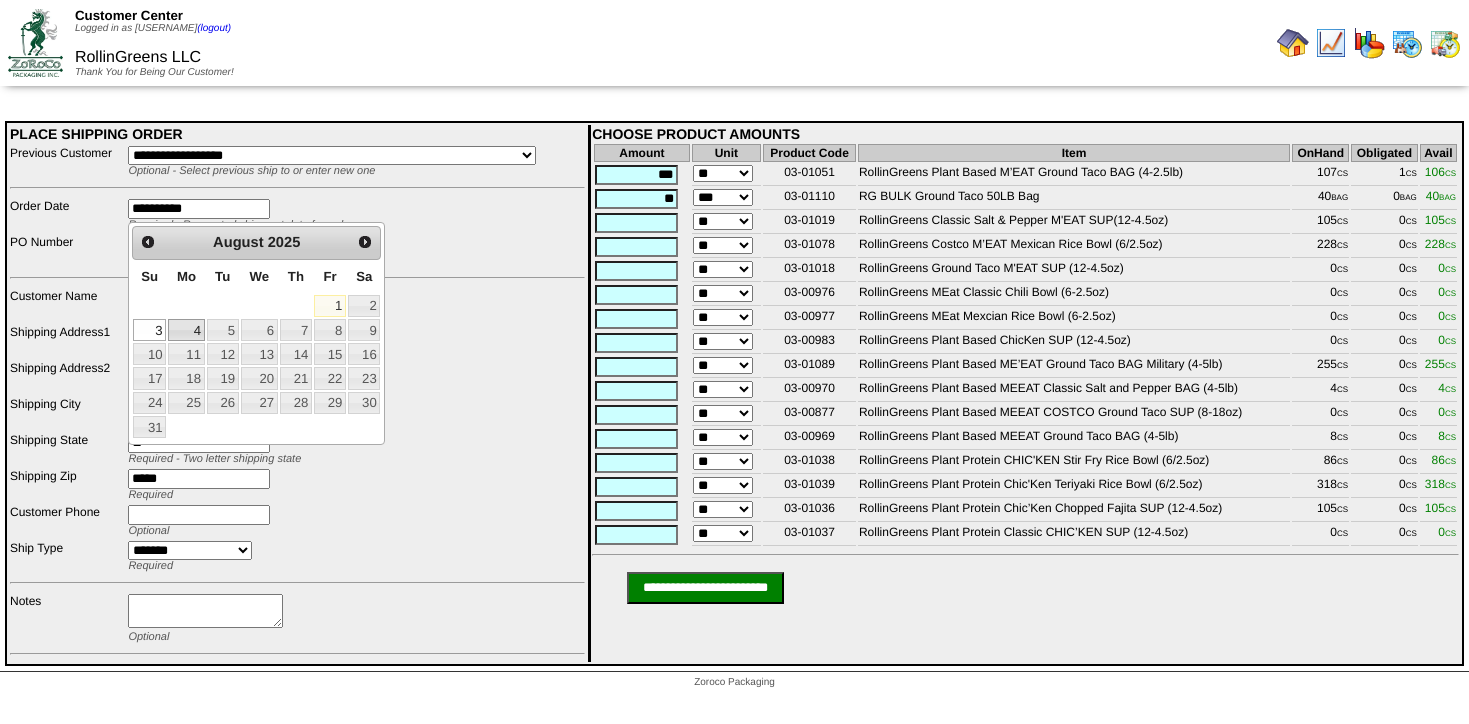click on "4" at bounding box center [186, 330] 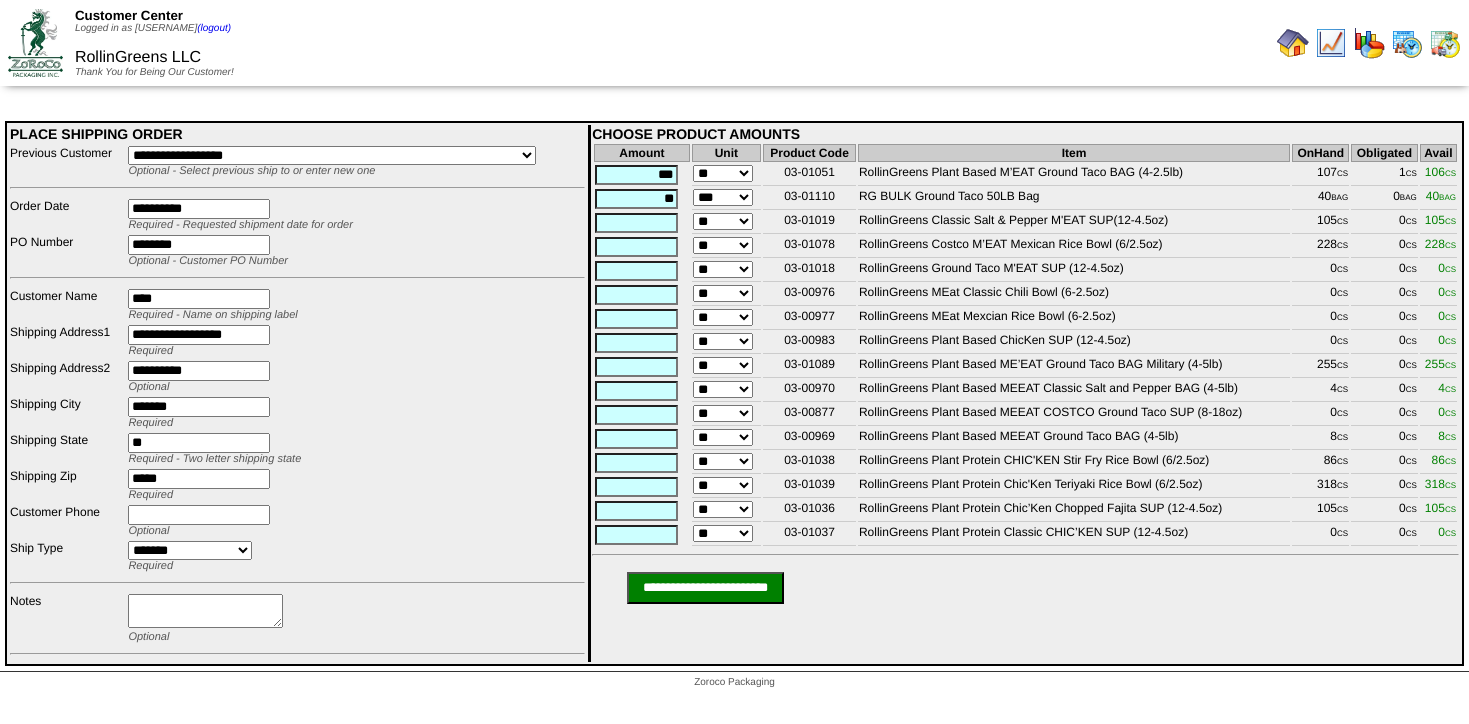 click on "**********" at bounding box center (705, 588) 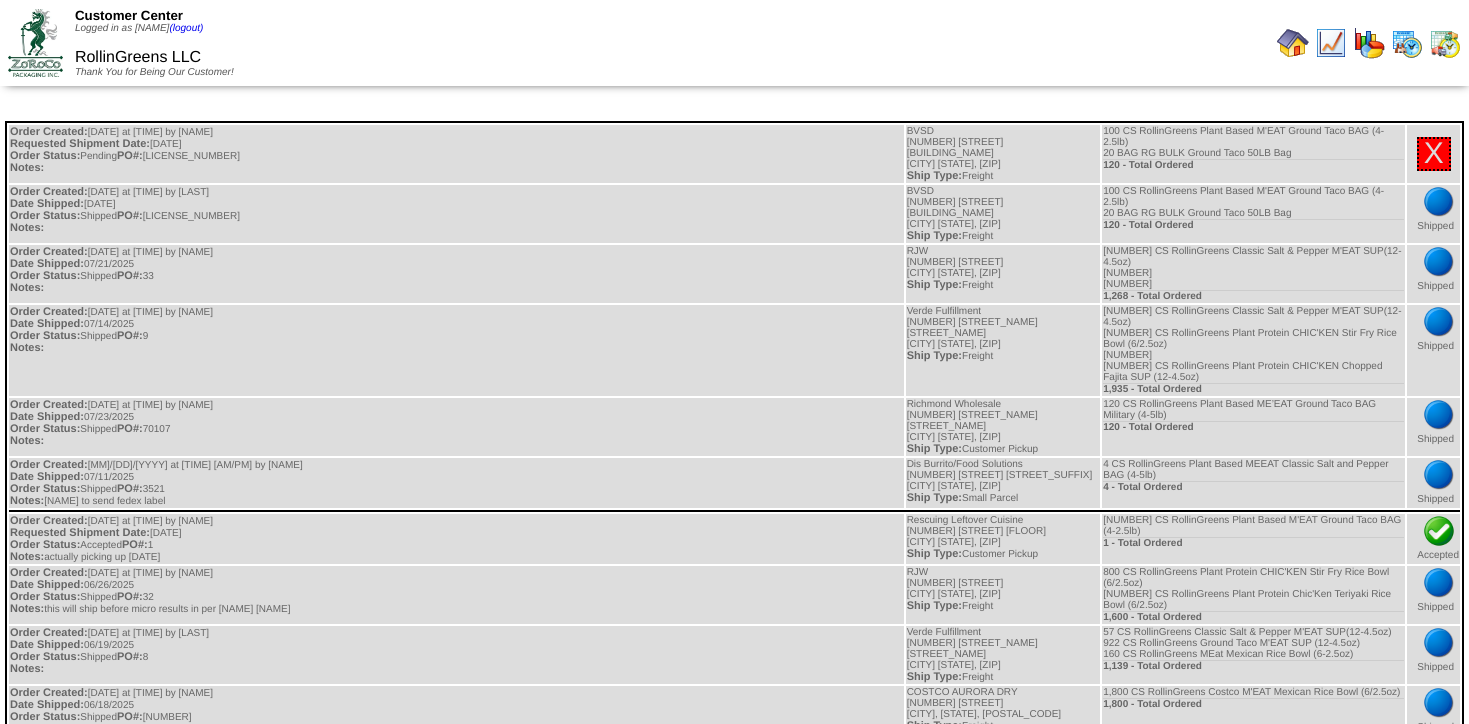 scroll, scrollTop: 0, scrollLeft: 0, axis: both 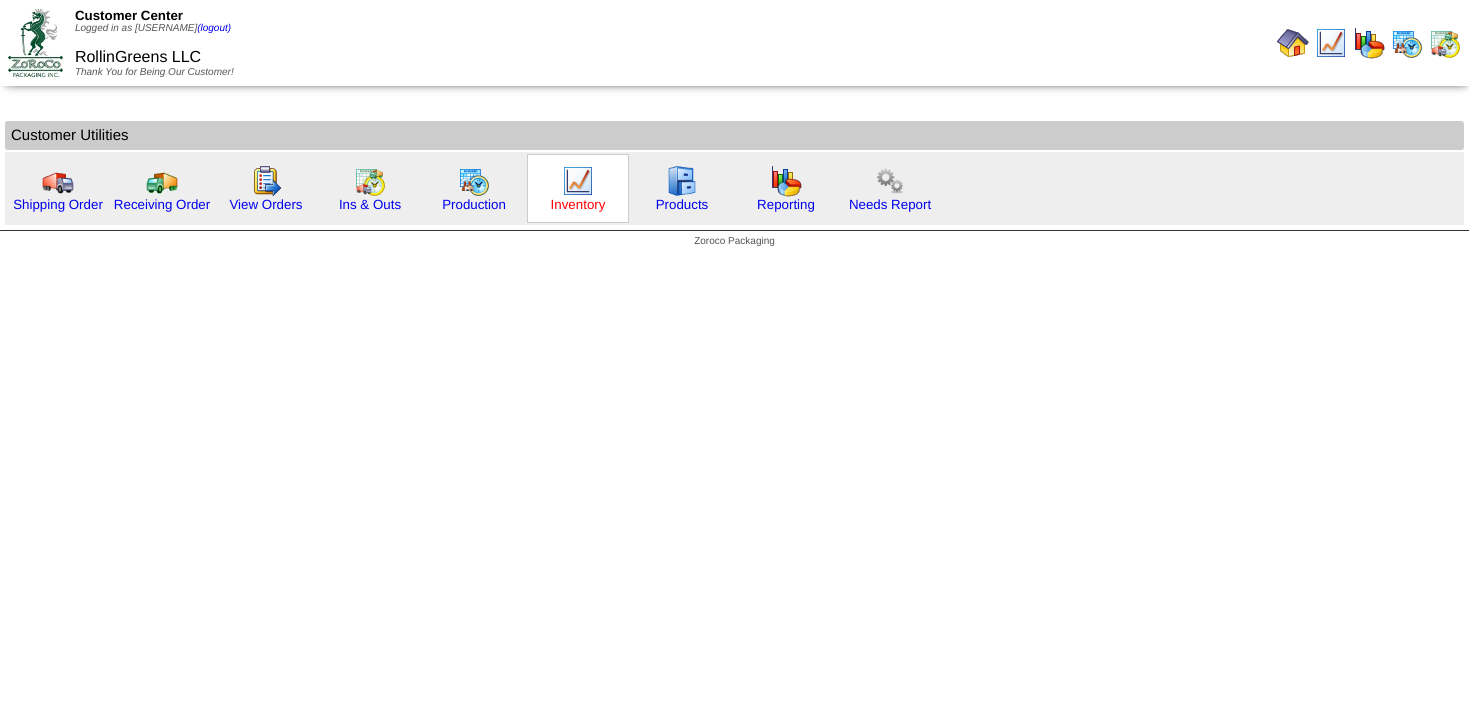 click on "Inventory" at bounding box center (578, 204) 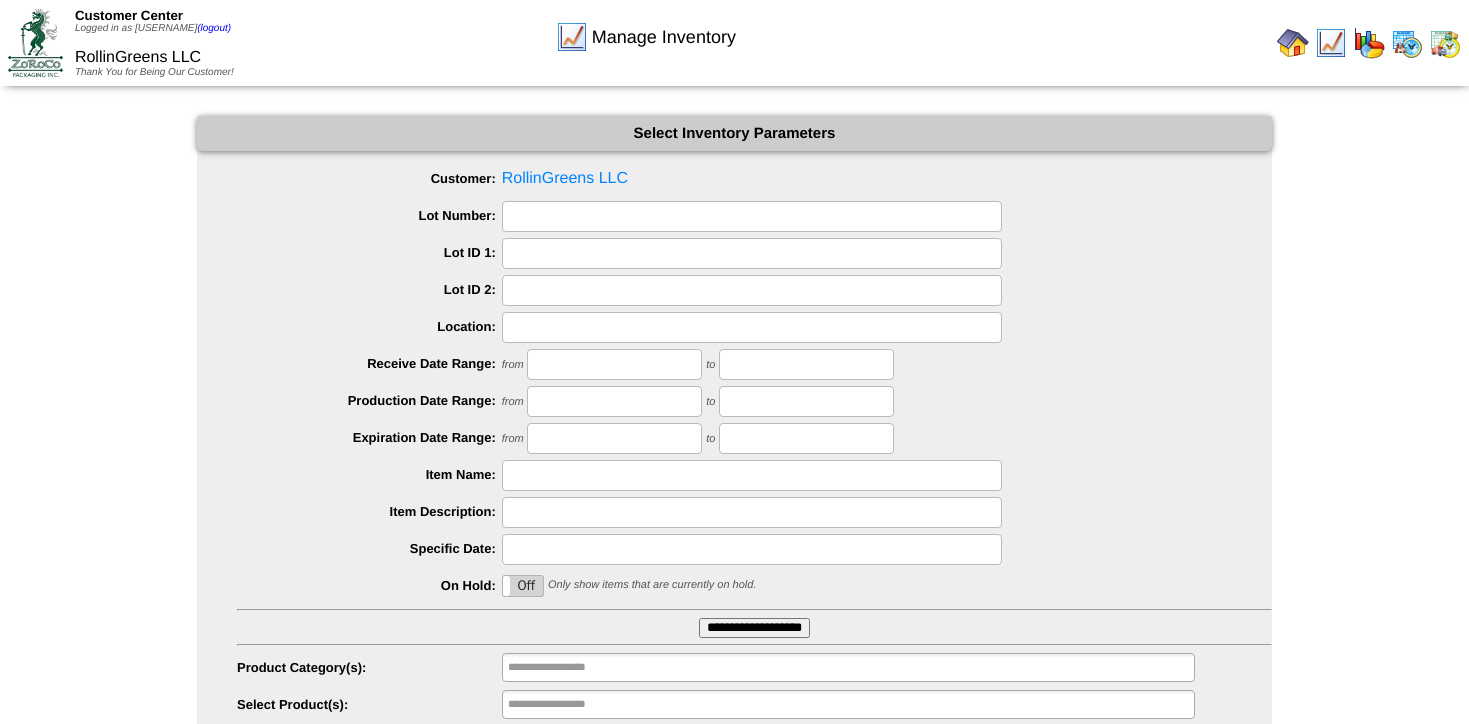 scroll, scrollTop: 71, scrollLeft: 0, axis: vertical 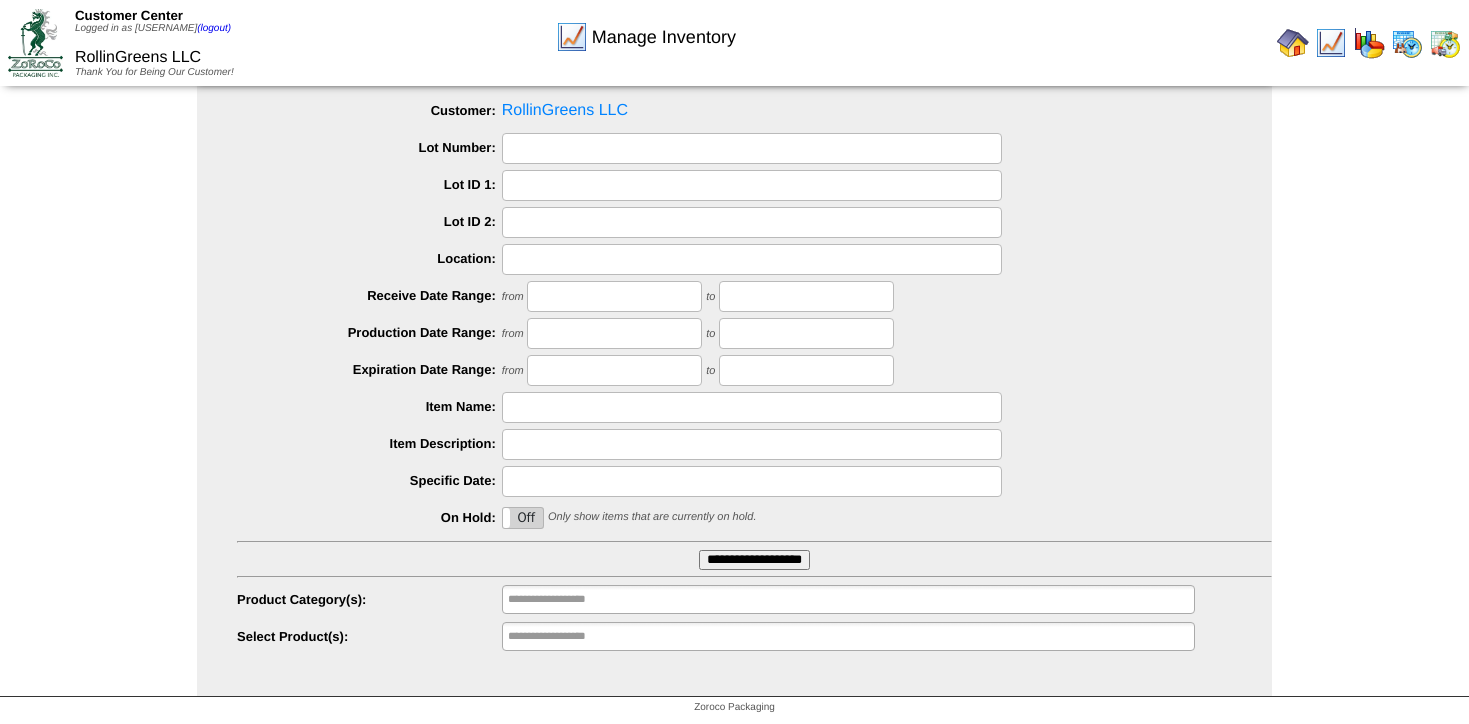 type 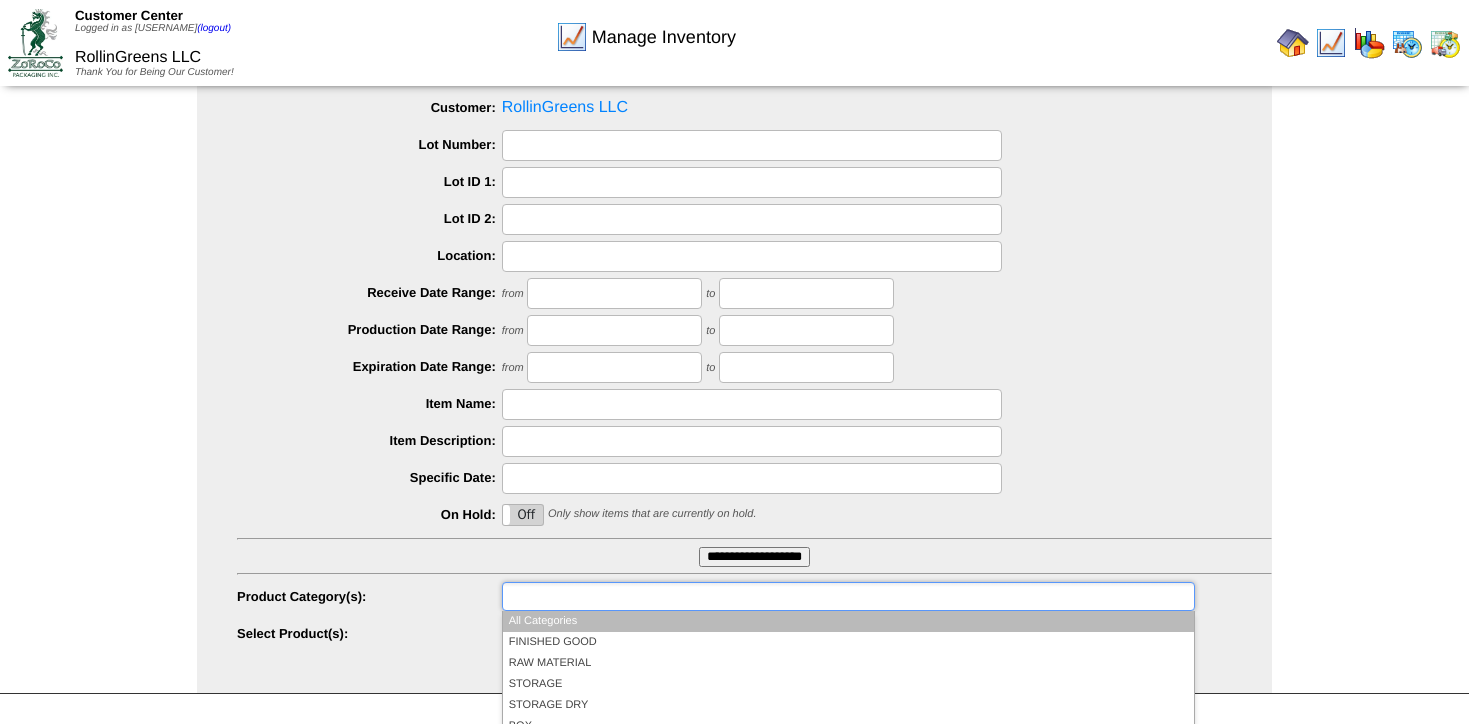 click at bounding box center (572, 596) 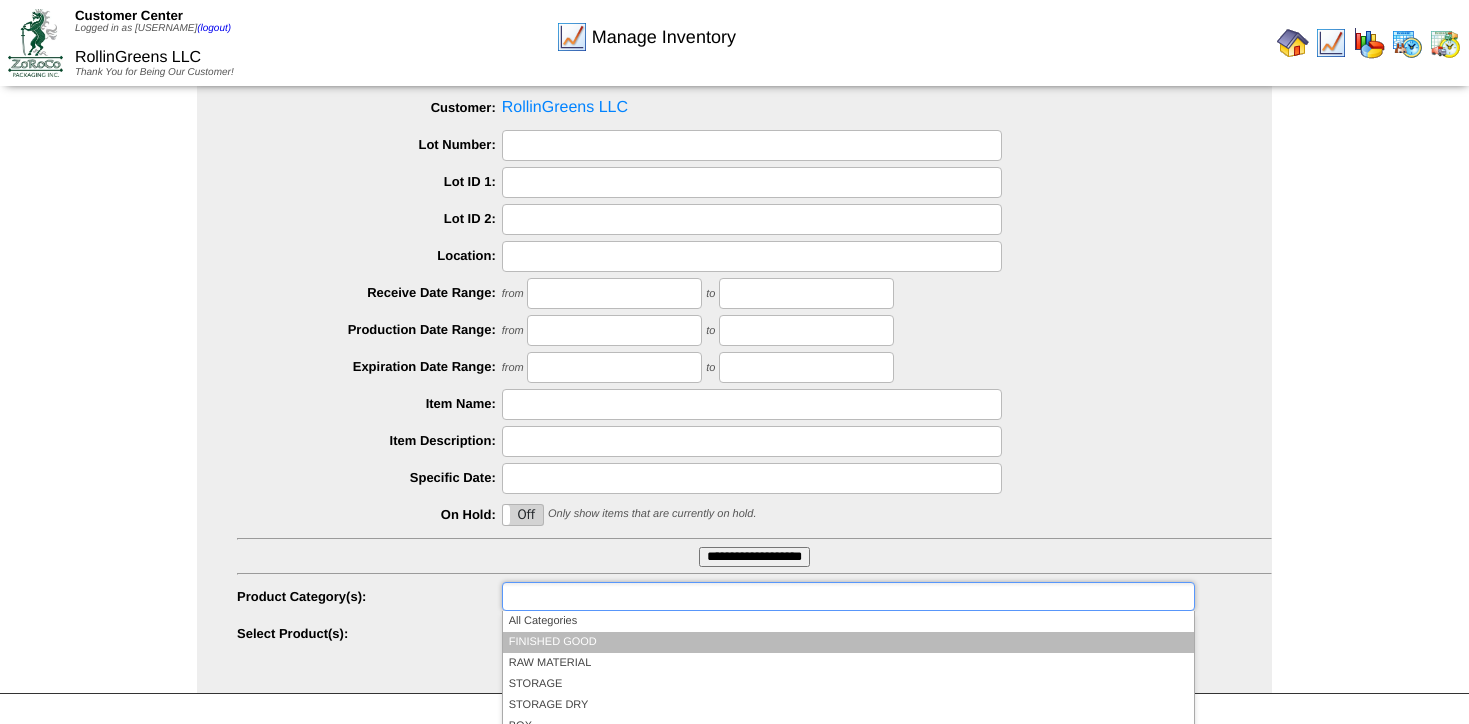 click on "FINISHED GOOD" at bounding box center (848, 642) 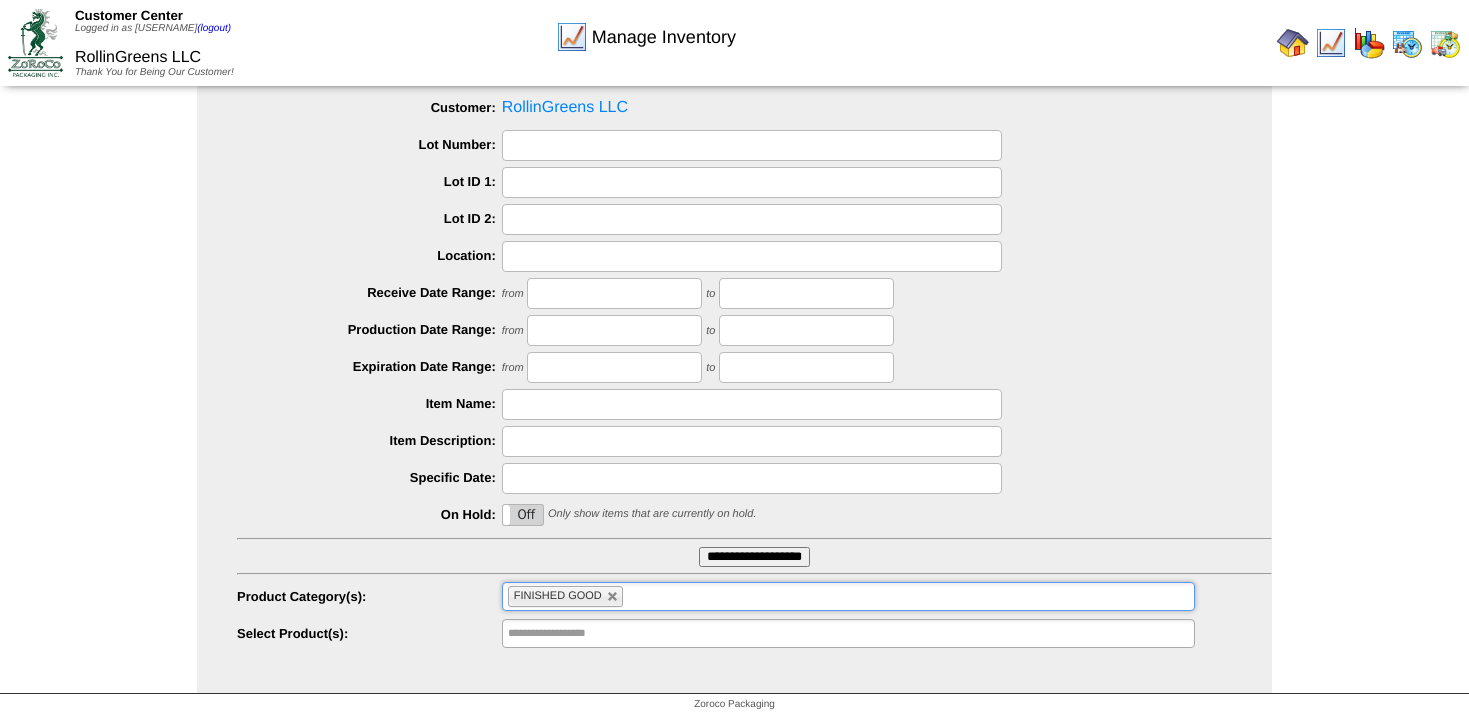 click on "**********" at bounding box center (754, 557) 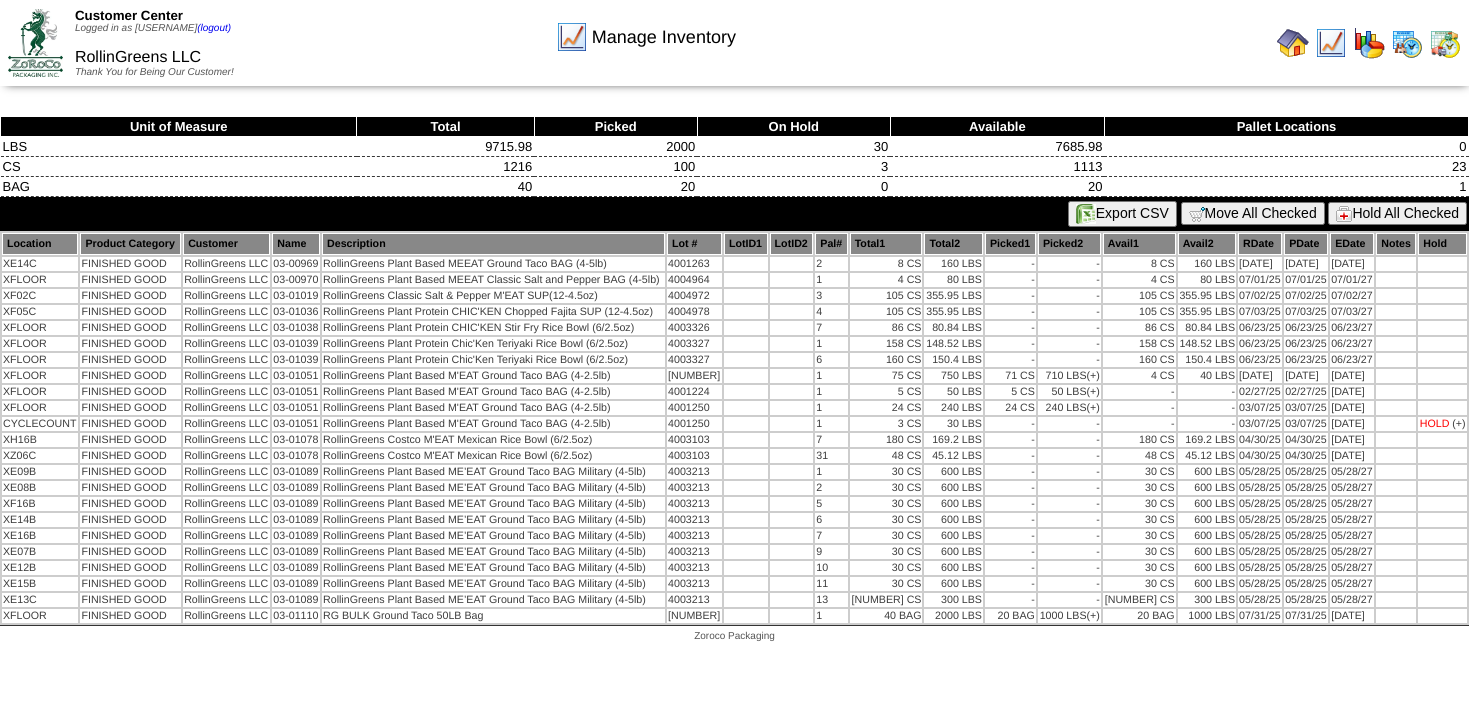 scroll, scrollTop: 0, scrollLeft: 0, axis: both 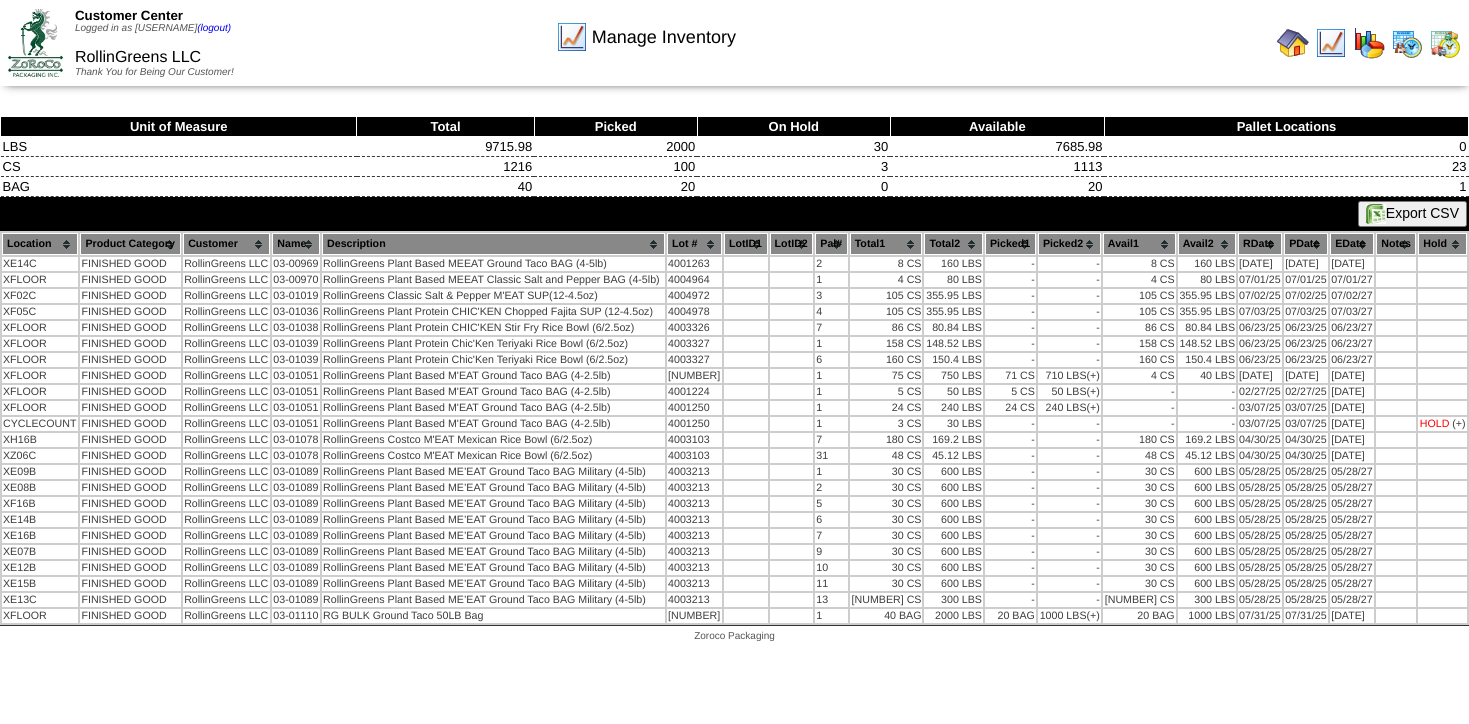 click on "Export CSV" at bounding box center (1412, 214) 